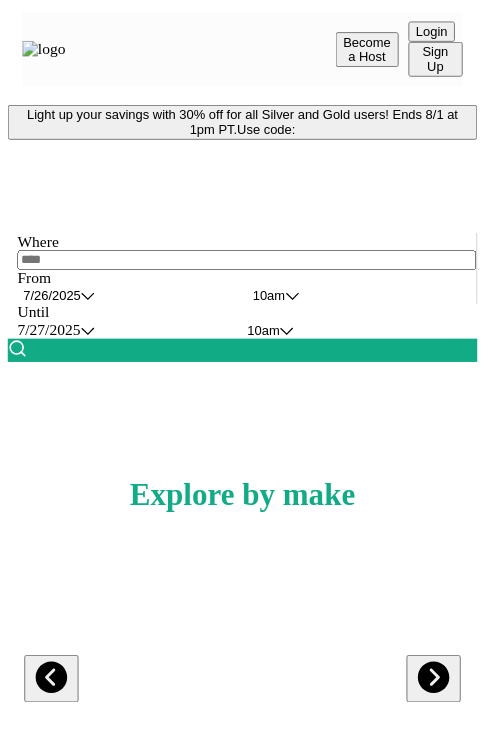 scroll, scrollTop: 0, scrollLeft: 0, axis: both 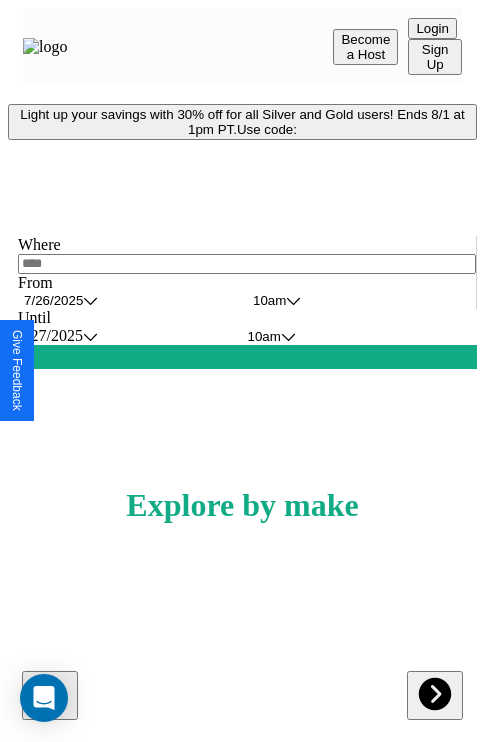 click on "Light up your savings with 30% off for all Silver and Gold users! Ends 8/1 at 1pm PT.  Use code:" at bounding box center [242, 122] 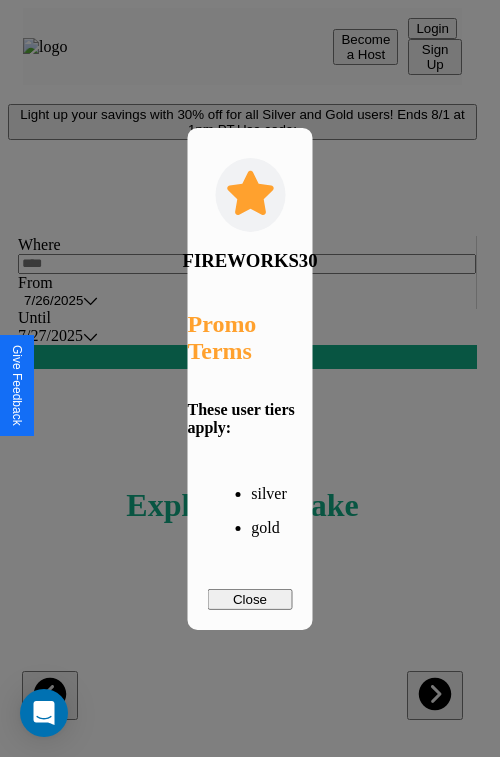 click on "Close" at bounding box center (250, 599) 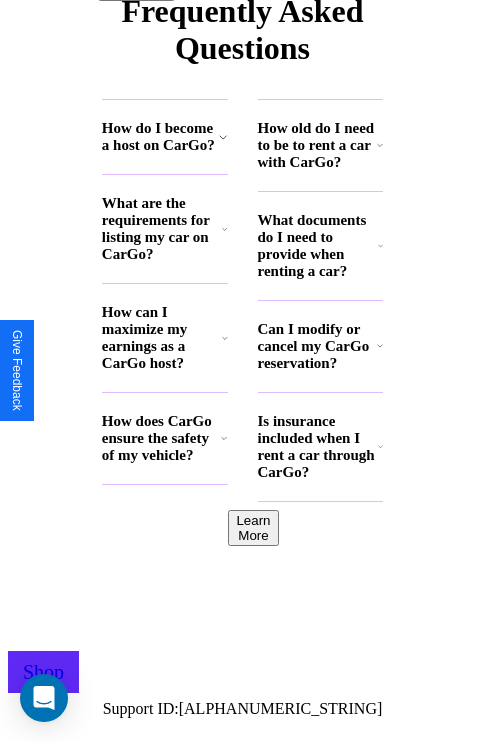 scroll, scrollTop: 2423, scrollLeft: 0, axis: vertical 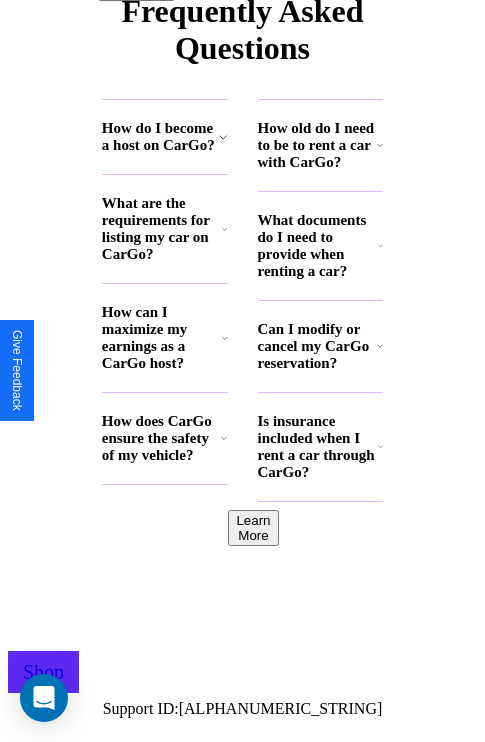 click 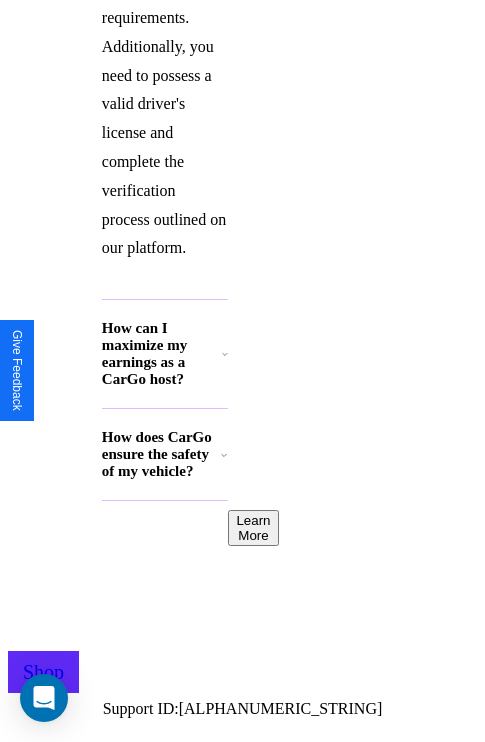 click on "What documents do I need to provide when renting a car?" at bounding box center (318, -259) 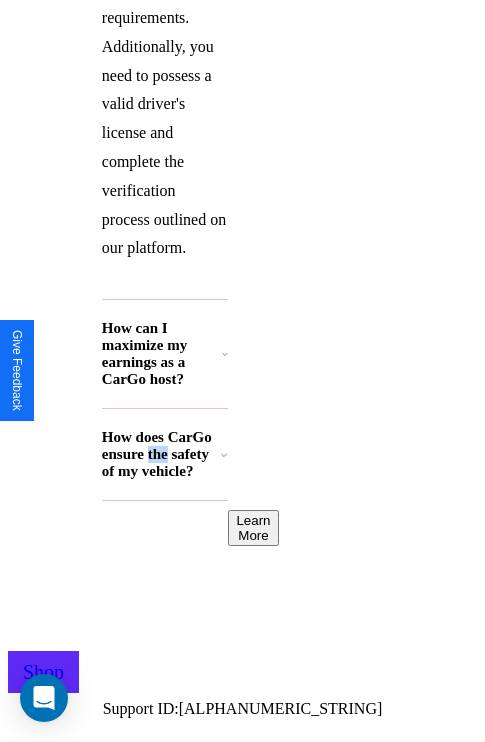 scroll, scrollTop: 1947, scrollLeft: 0, axis: vertical 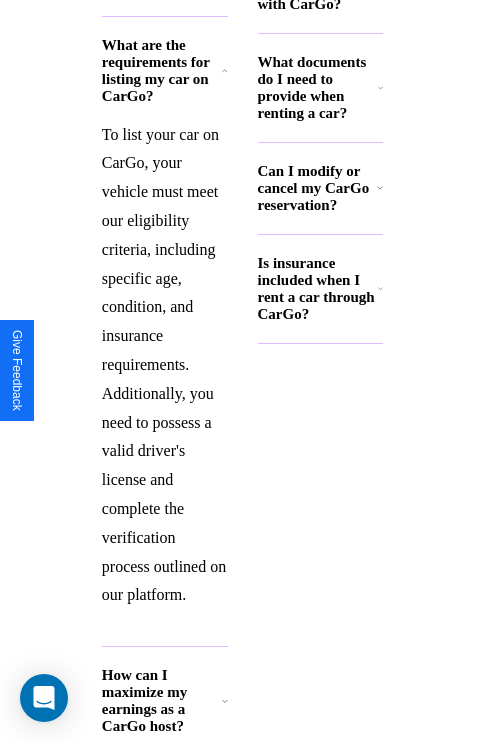 click on "Frequently Asked Questions" at bounding box center (242, -128) 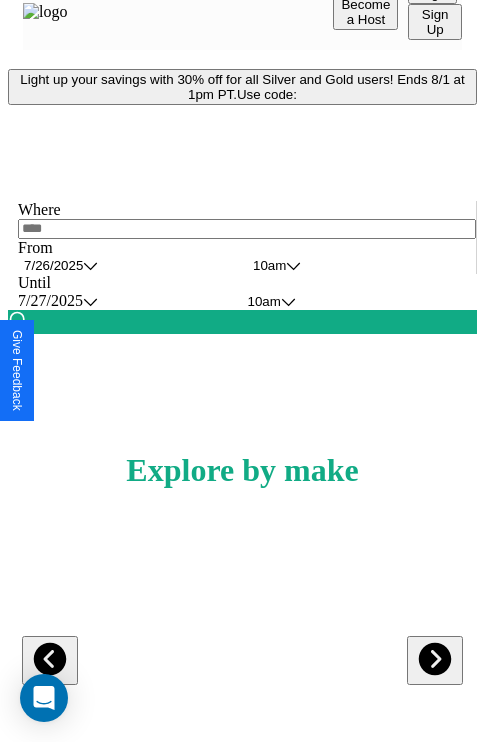 scroll, scrollTop: 0, scrollLeft: 0, axis: both 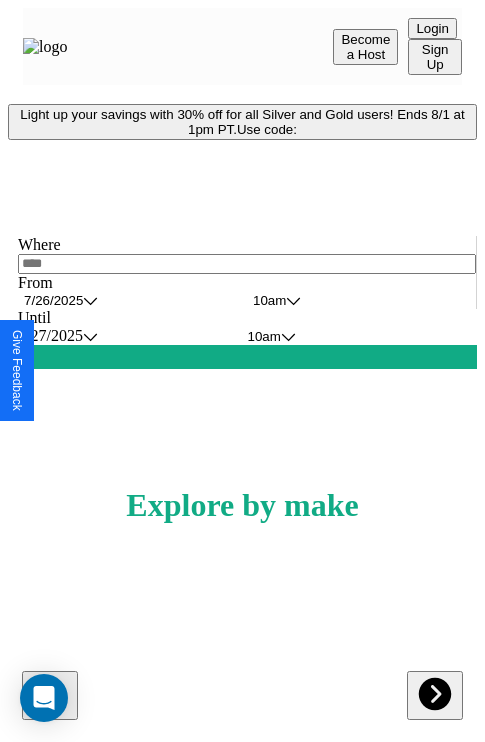 click at bounding box center (247, 264) 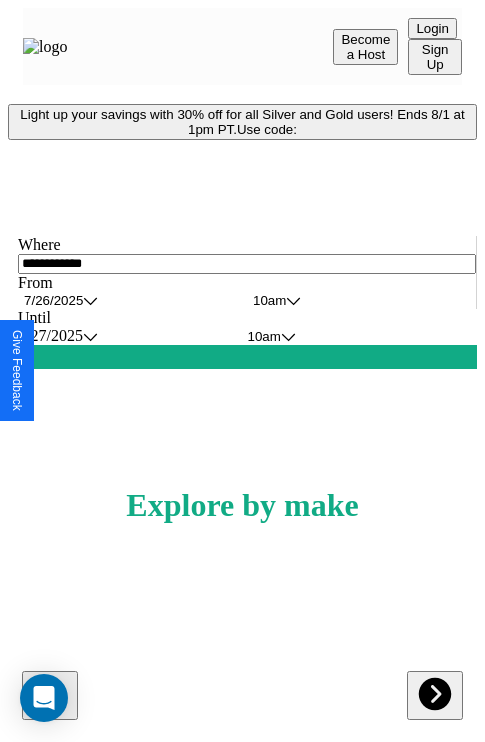 type on "**********" 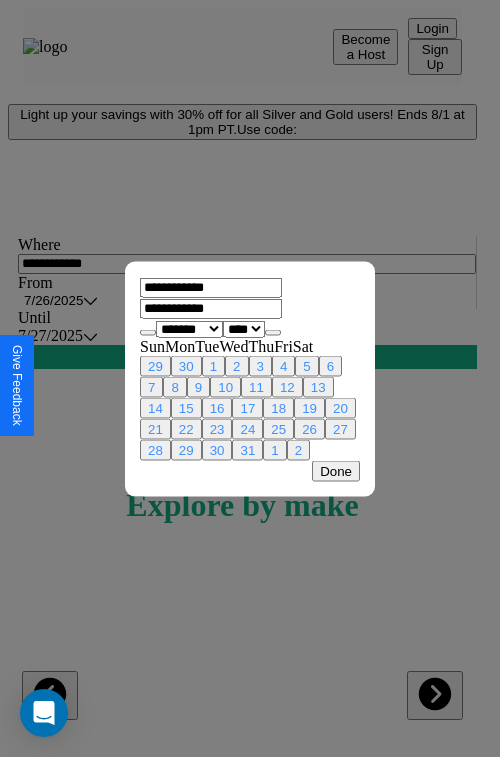 click on "******* ******** ***** ***** *** **** **** ****** ********* ******* ******** ********" at bounding box center (189, 328) 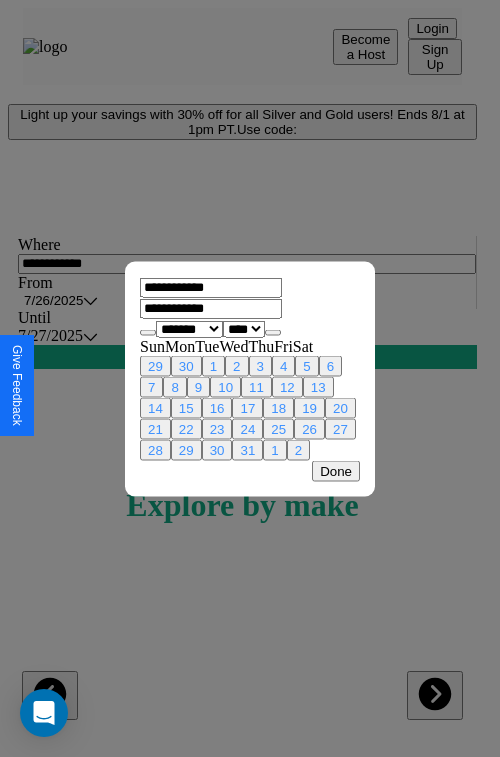 select on "*" 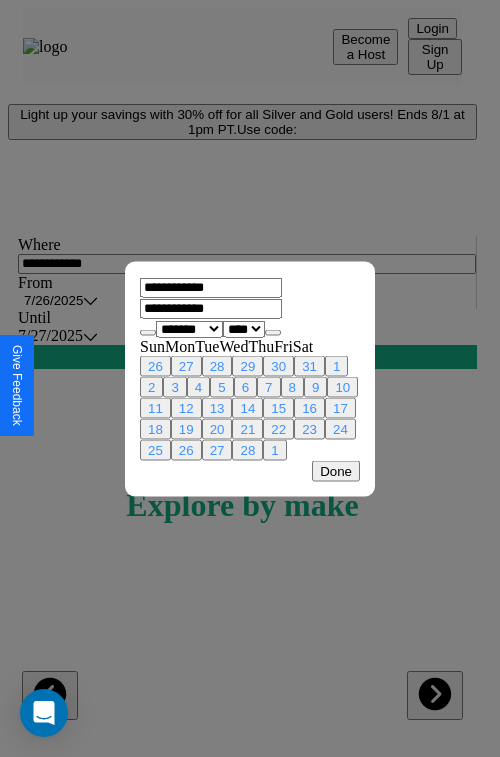 click on "**** **** **** **** **** **** **** **** **** **** **** **** **** **** **** **** **** **** **** **** **** **** **** **** **** **** **** **** **** **** **** **** **** **** **** **** **** **** **** **** **** **** **** **** **** **** **** **** **** **** **** **** **** **** **** **** **** **** **** **** **** **** **** **** **** **** **** **** **** **** **** **** **** **** **** **** **** **** **** **** **** **** **** **** **** **** **** **** **** **** **** **** **** **** **** **** **** **** **** **** **** **** **** **** **** **** **** **** **** **** **** **** **** **** **** **** **** **** **** **** ****" at bounding box center [244, 328] 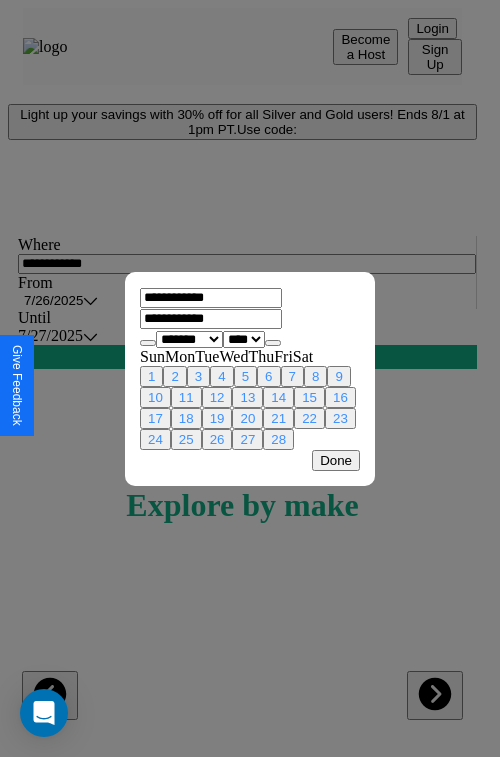 click on "28" at bounding box center (278, 439) 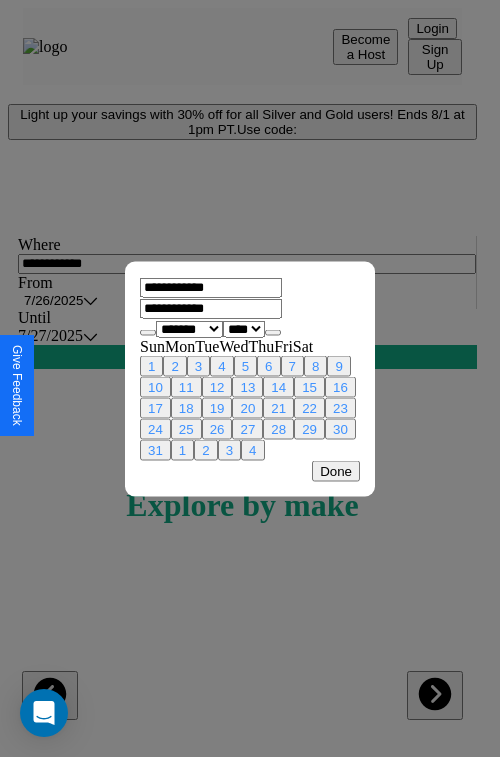 click on "10" at bounding box center [155, 386] 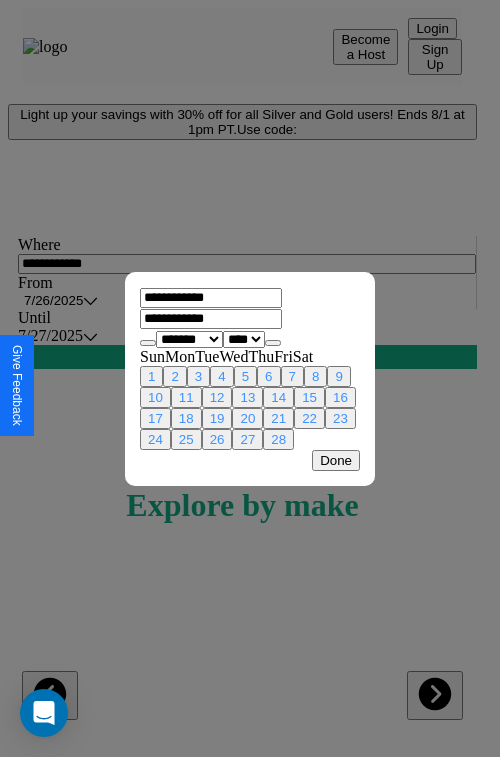click on "Done" at bounding box center [336, 460] 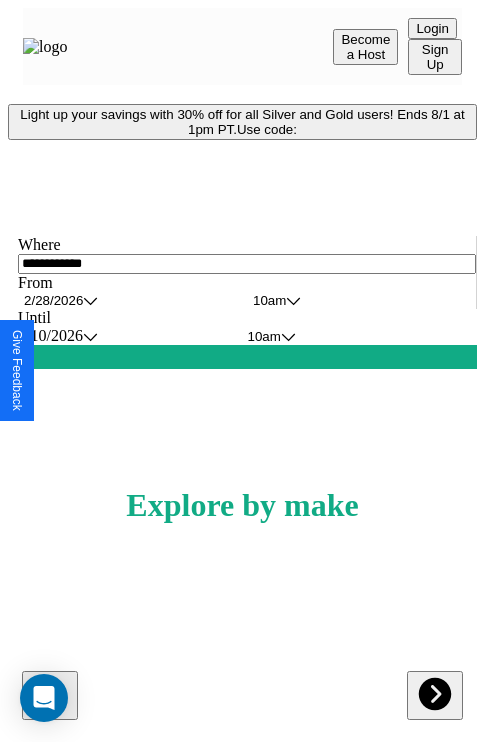 scroll, scrollTop: 0, scrollLeft: 75, axis: horizontal 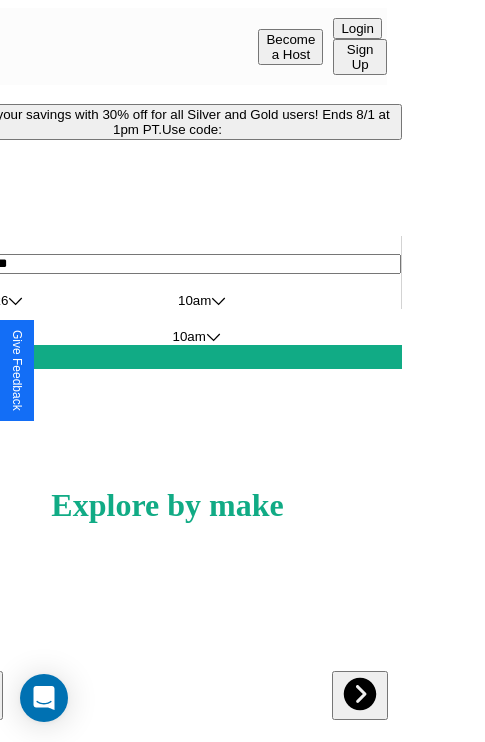 click 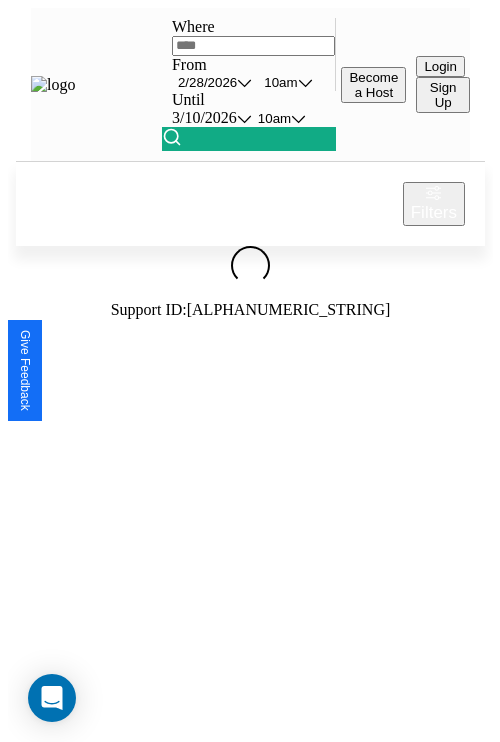 scroll, scrollTop: 0, scrollLeft: 0, axis: both 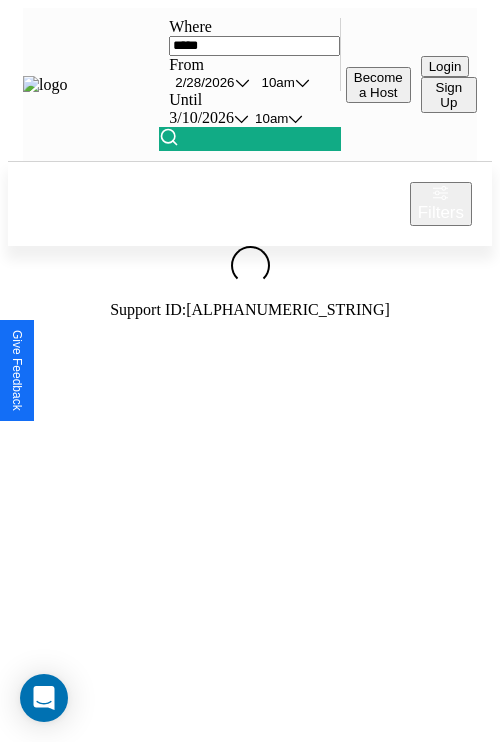 type on "*****" 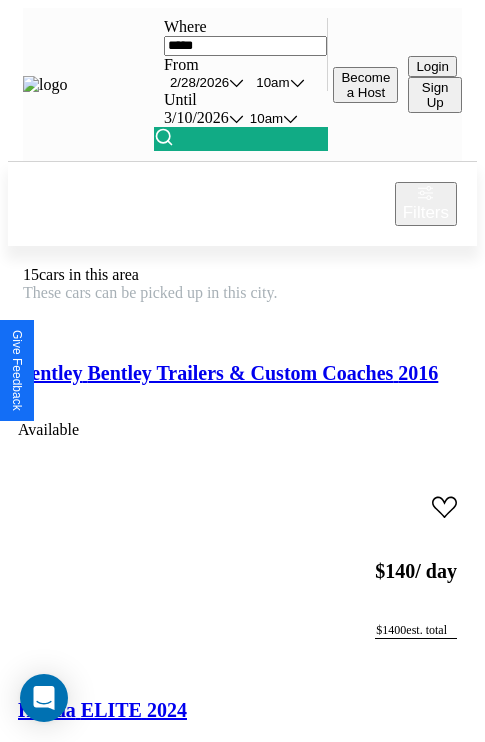 scroll, scrollTop: 95, scrollLeft: 35, axis: both 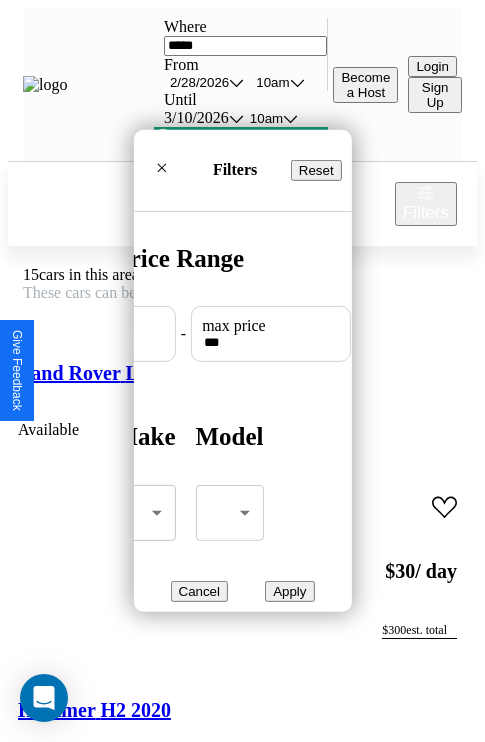 type on "***" 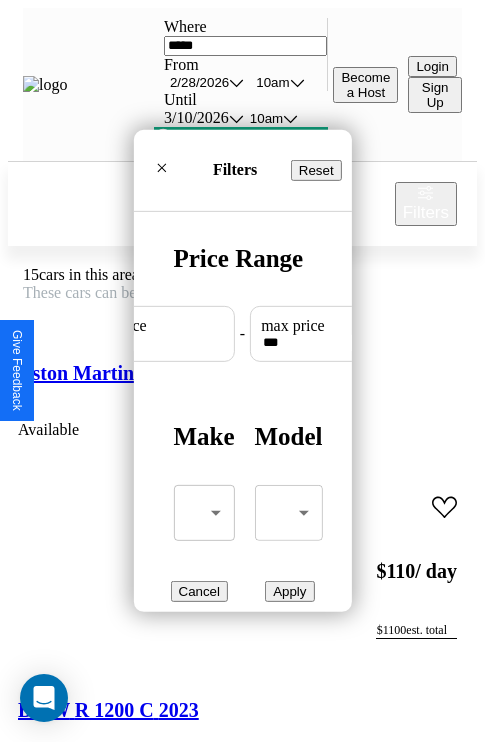 type on "**" 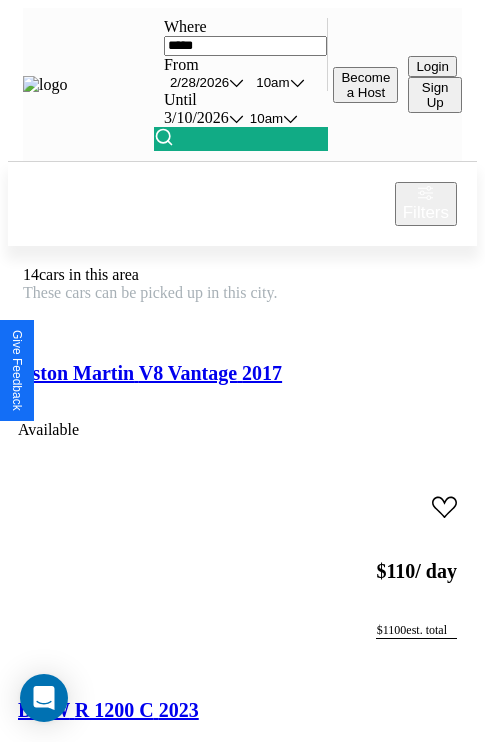 scroll, scrollTop: 95, scrollLeft: 35, axis: both 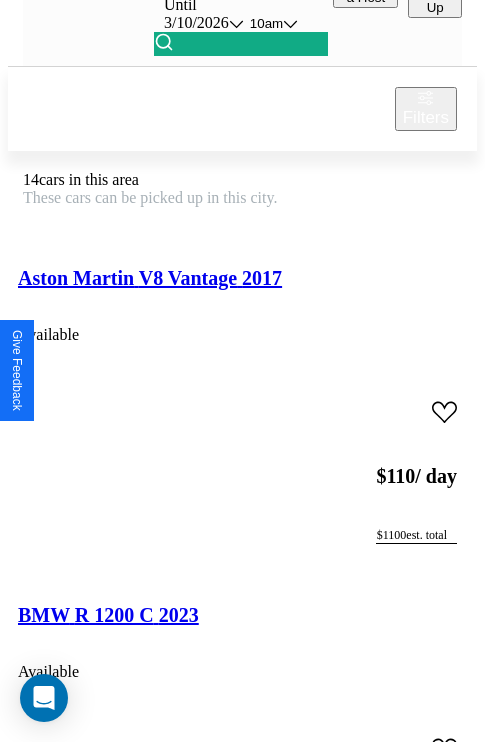 click on "Honda   ELITE   2024" at bounding box center [102, 4322] 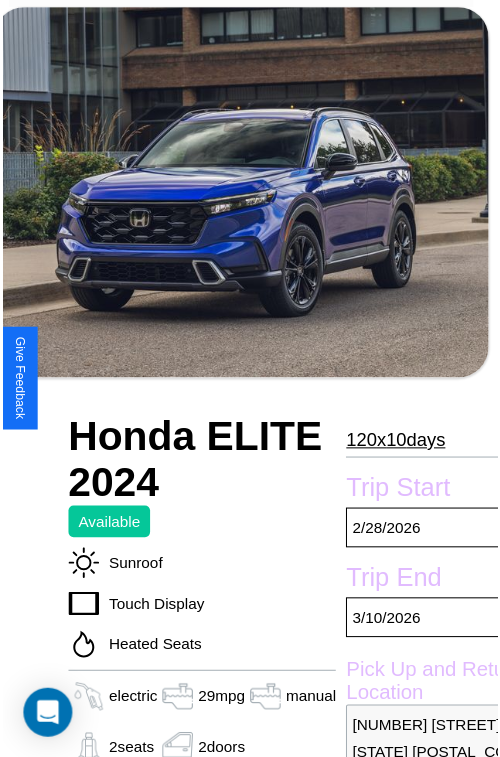scroll, scrollTop: 667, scrollLeft: 80, axis: both 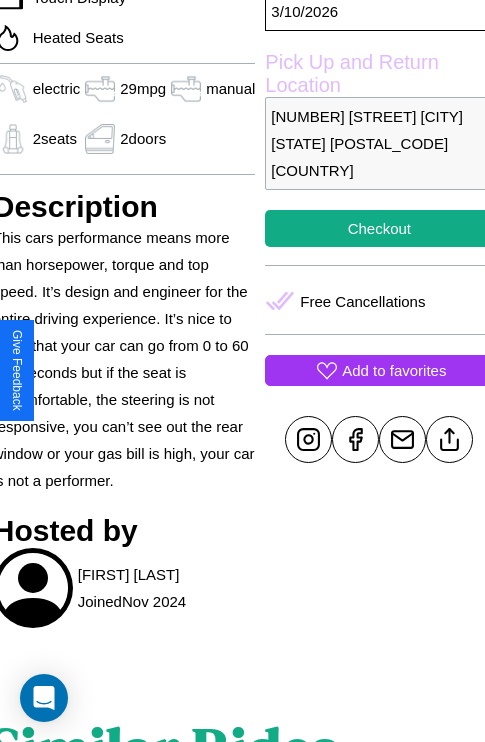 click on "Add to favorites" at bounding box center (394, 370) 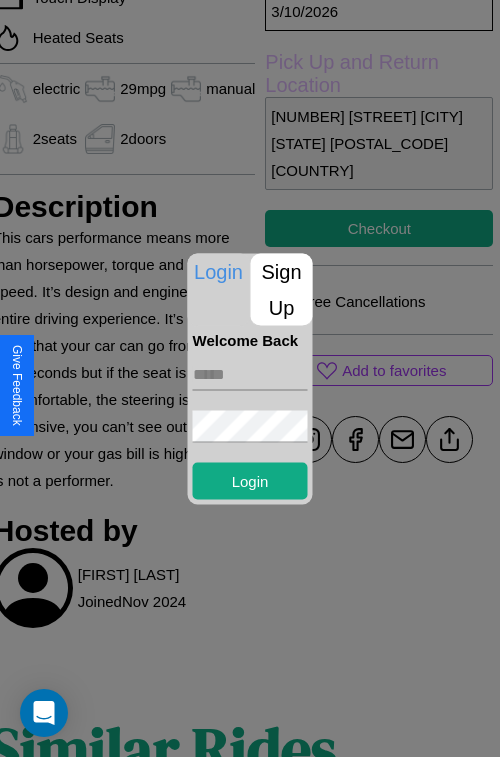 click on "Sign Up" at bounding box center (282, 289) 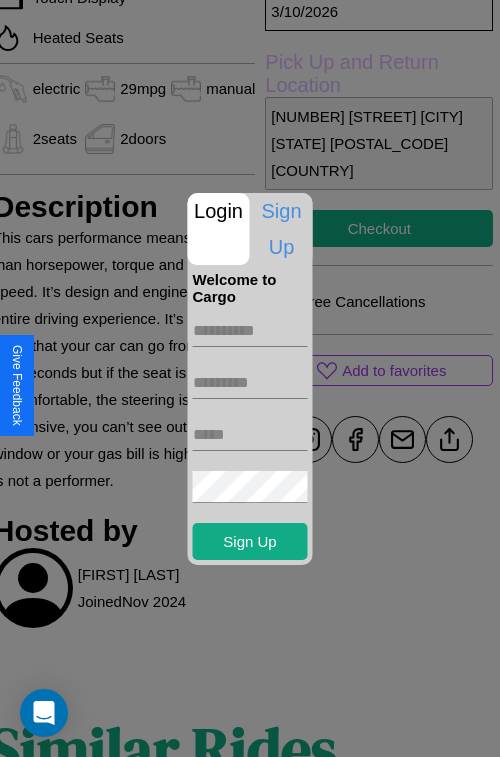 click at bounding box center (250, 331) 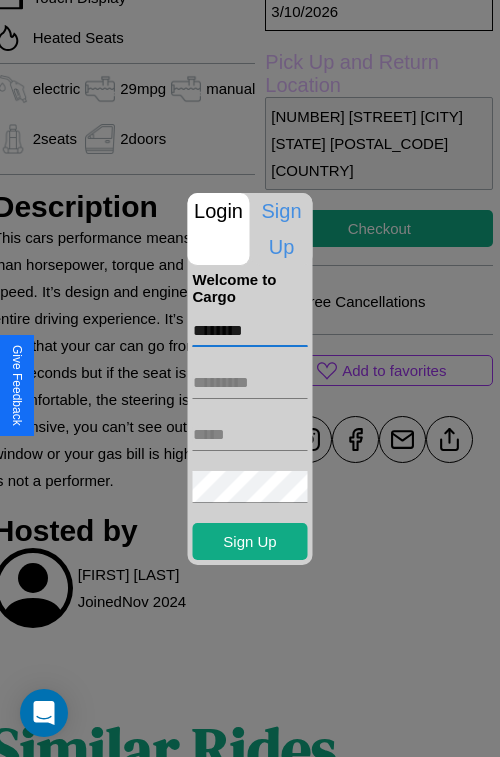 type on "********" 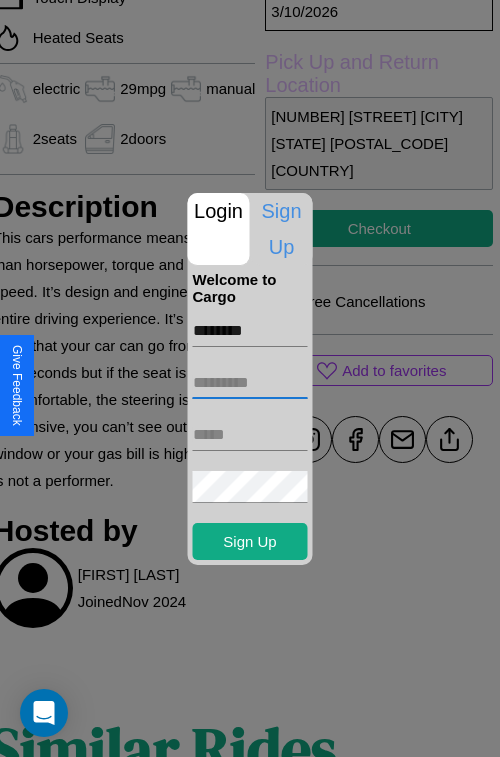 click at bounding box center (250, 383) 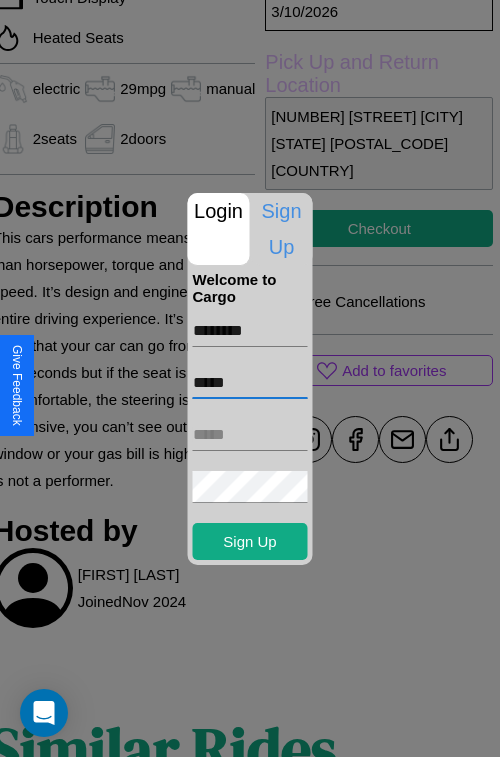 type on "*****" 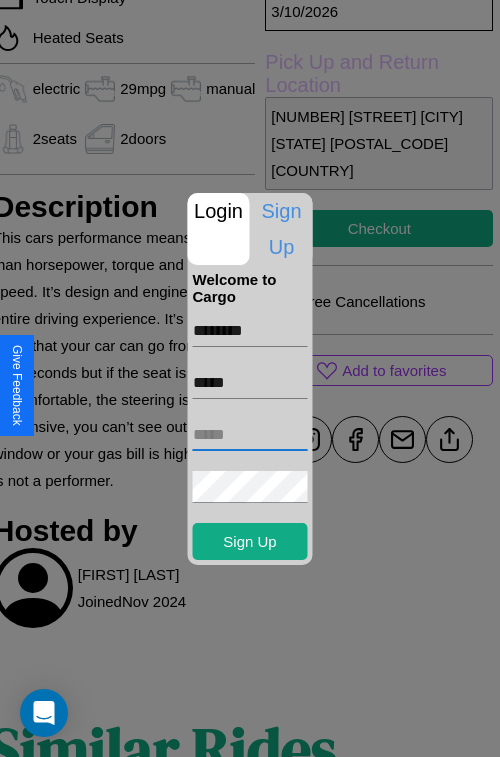 click at bounding box center [250, 435] 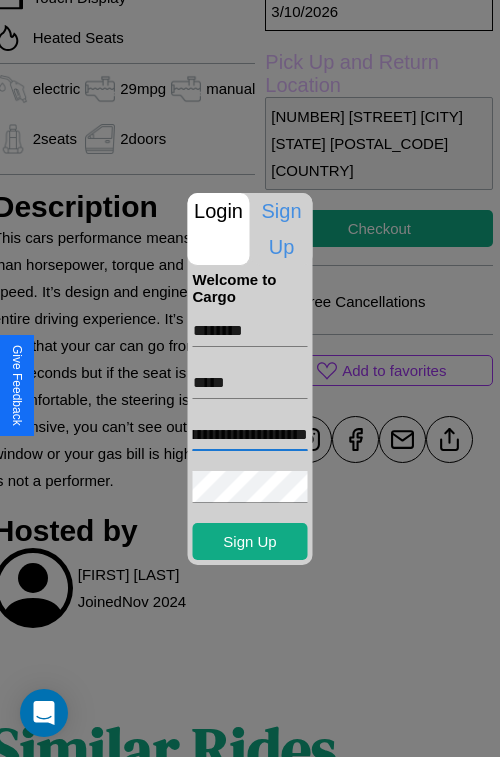 scroll, scrollTop: 0, scrollLeft: 66, axis: horizontal 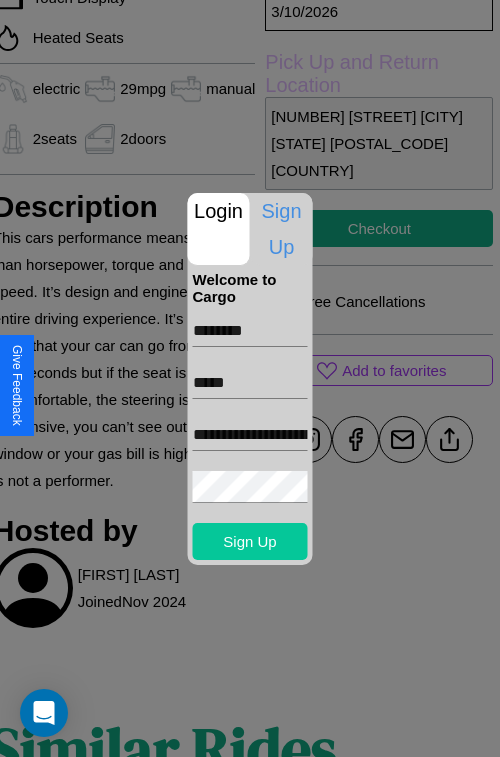 click on "Sign Up" at bounding box center [250, 541] 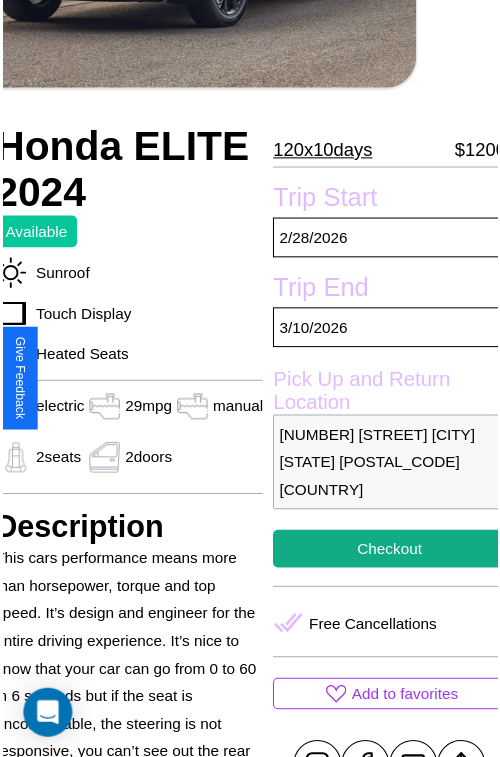 scroll, scrollTop: 220, scrollLeft: 80, axis: both 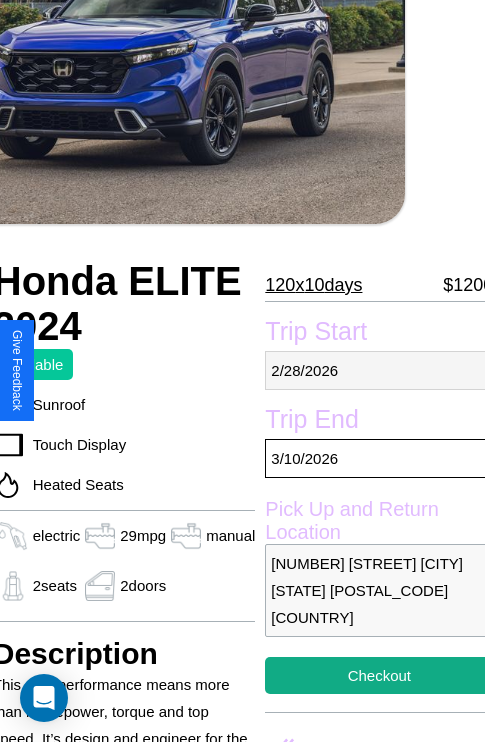 click on "[MONTH] / [DAY] / [YEAR]" at bounding box center (379, 370) 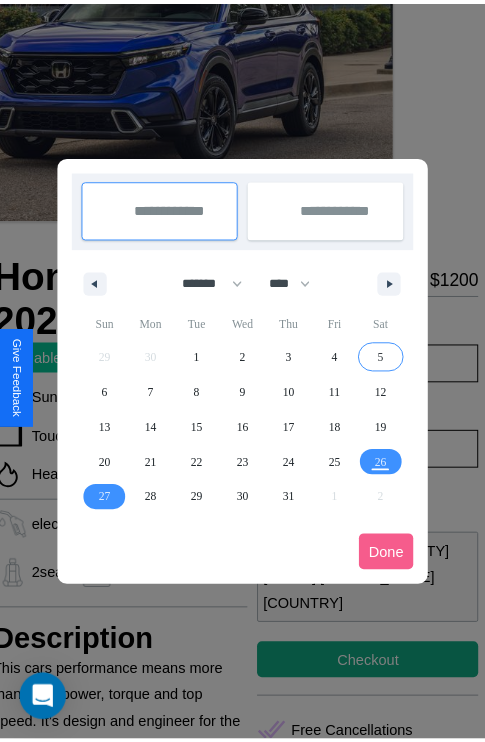 scroll, scrollTop: 0, scrollLeft: 80, axis: horizontal 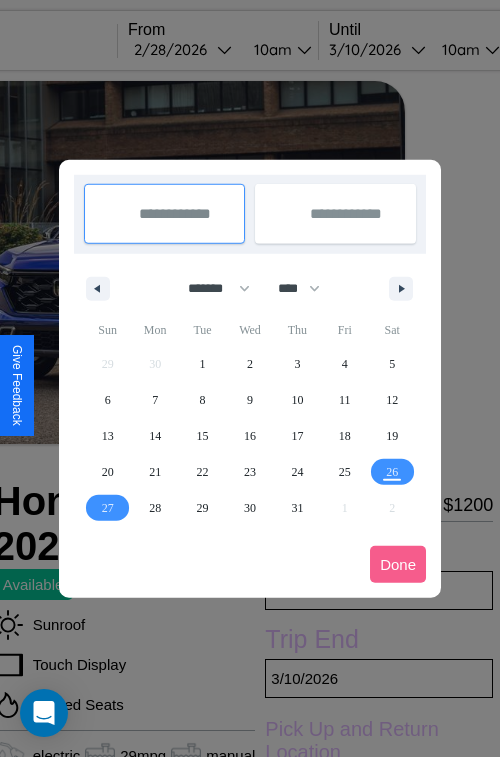 click at bounding box center (250, 378) 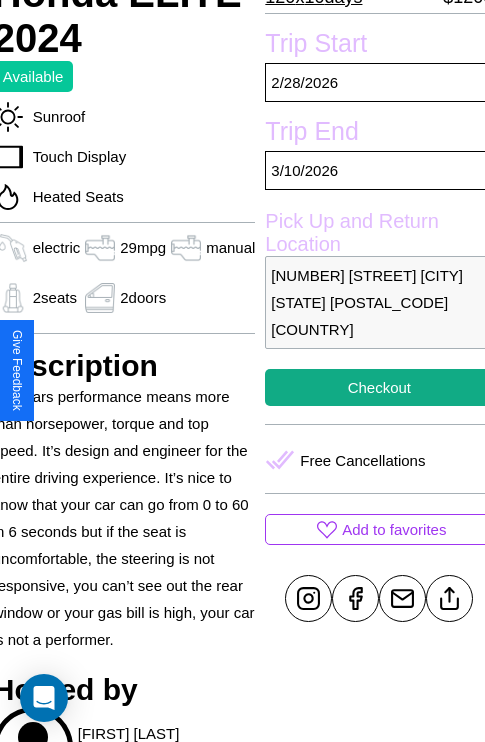 scroll, scrollTop: 525, scrollLeft: 80, axis: both 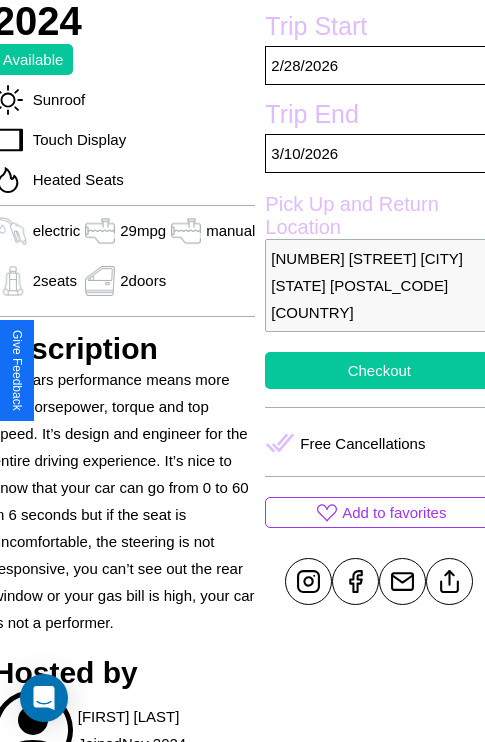 click on "Checkout" at bounding box center (379, 370) 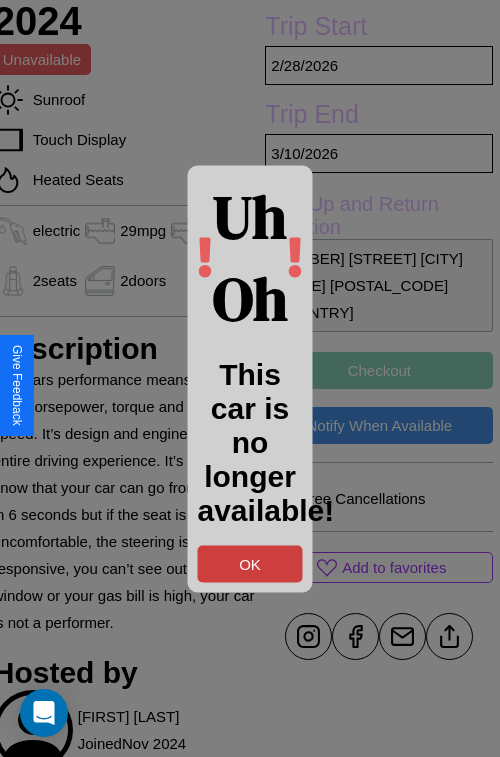 click on "OK" at bounding box center (250, 563) 